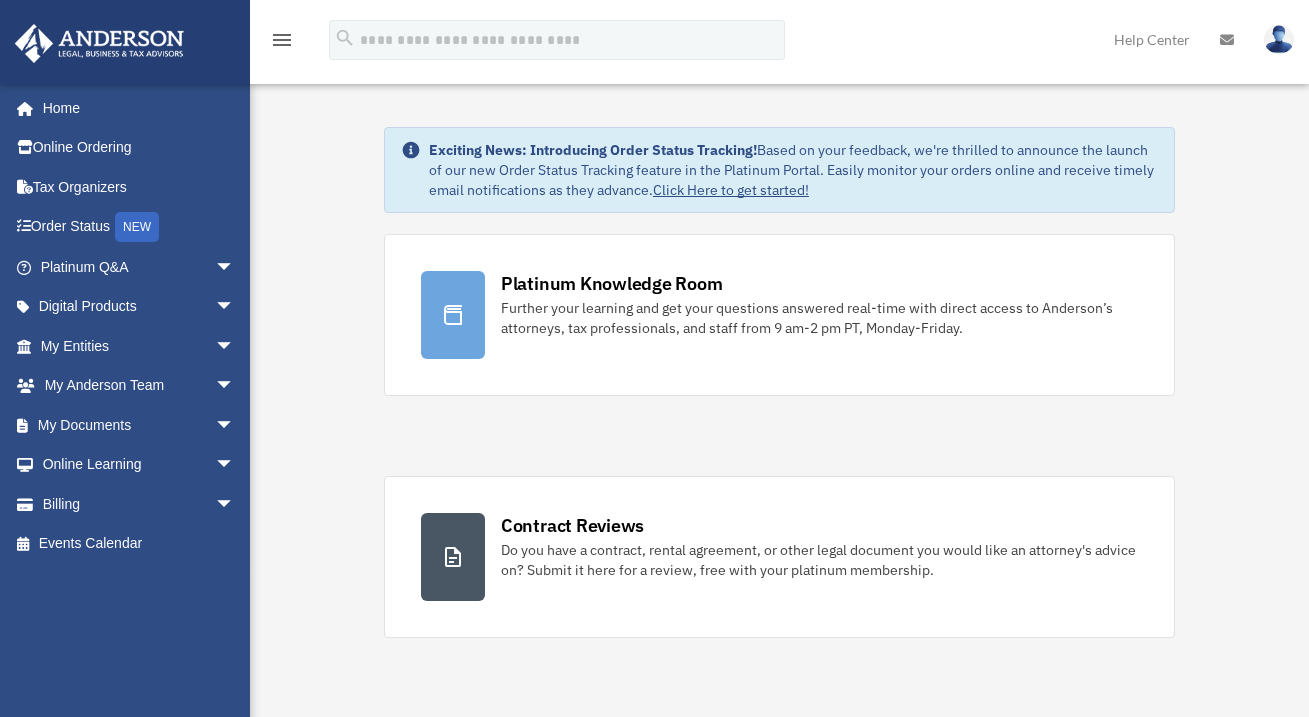 scroll, scrollTop: 0, scrollLeft: 0, axis: both 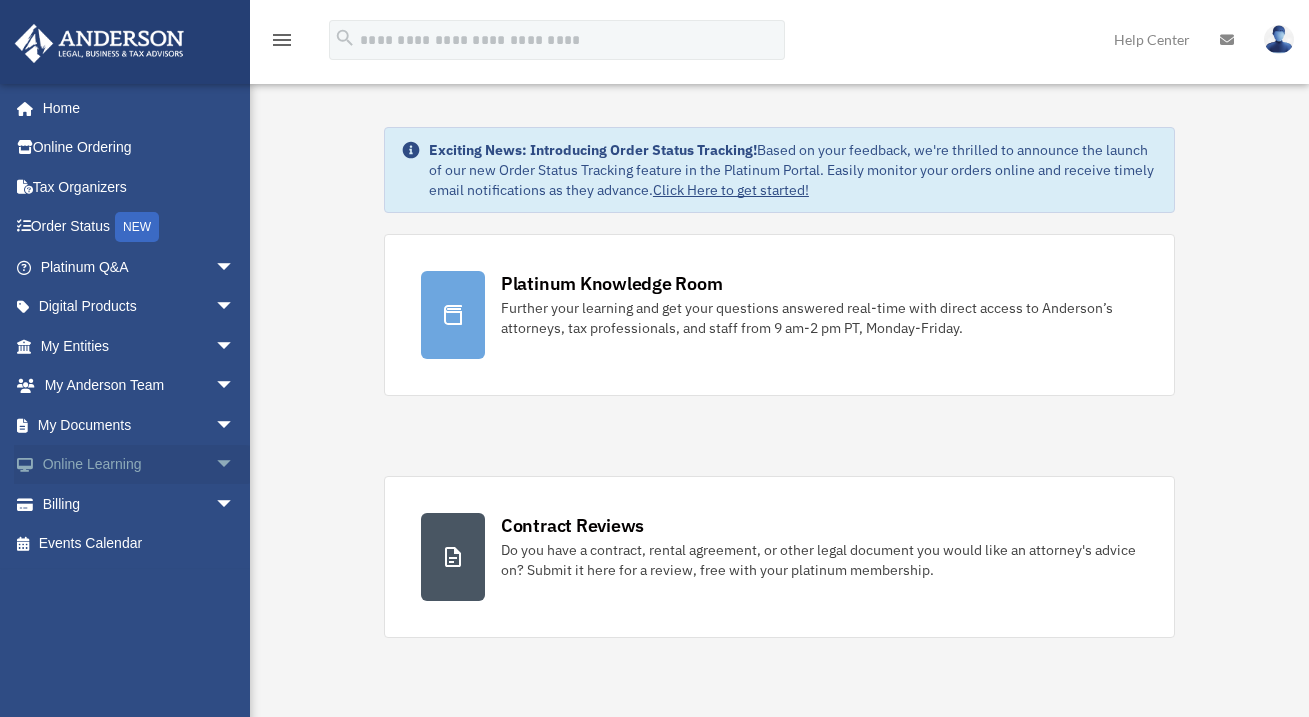 click on "Online Learning arrow_drop_down" at bounding box center [139, 465] 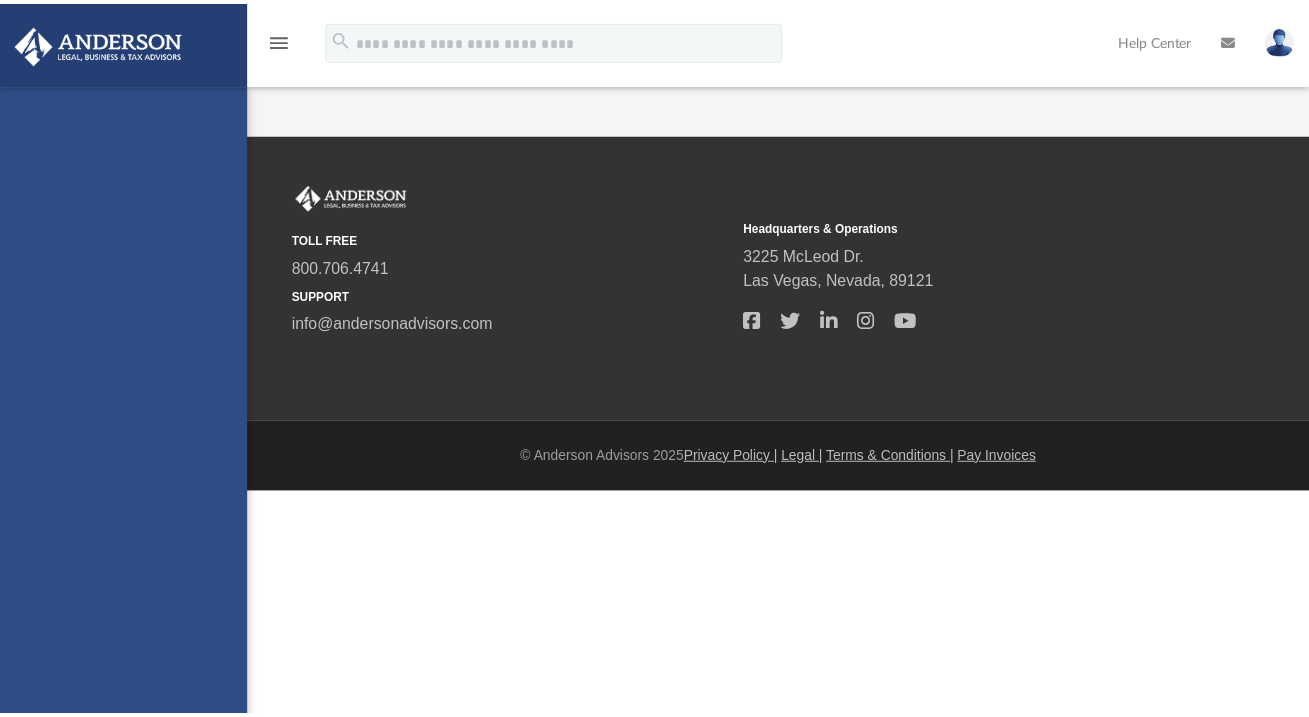 scroll, scrollTop: 0, scrollLeft: 0, axis: both 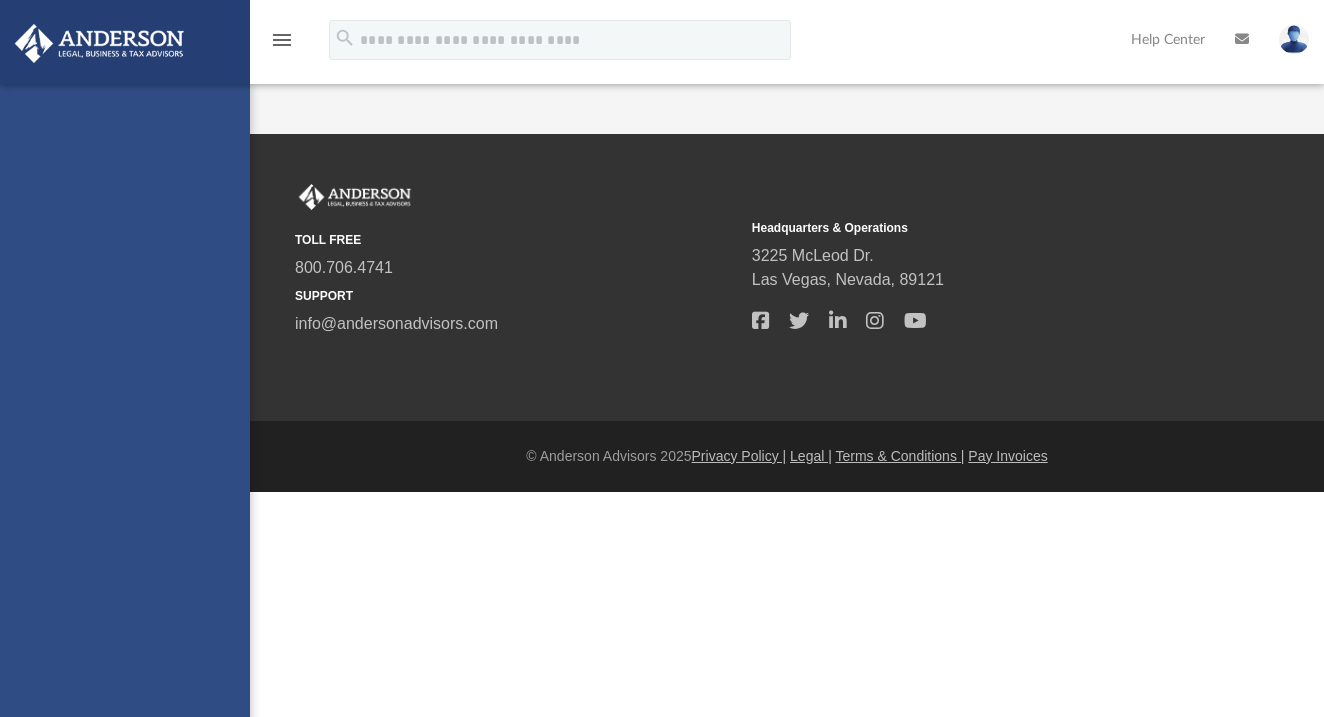 click on "TOLL FREE
800.706.4741
SUPPORT
info@andersonadvisors.com" at bounding box center (516, 260) 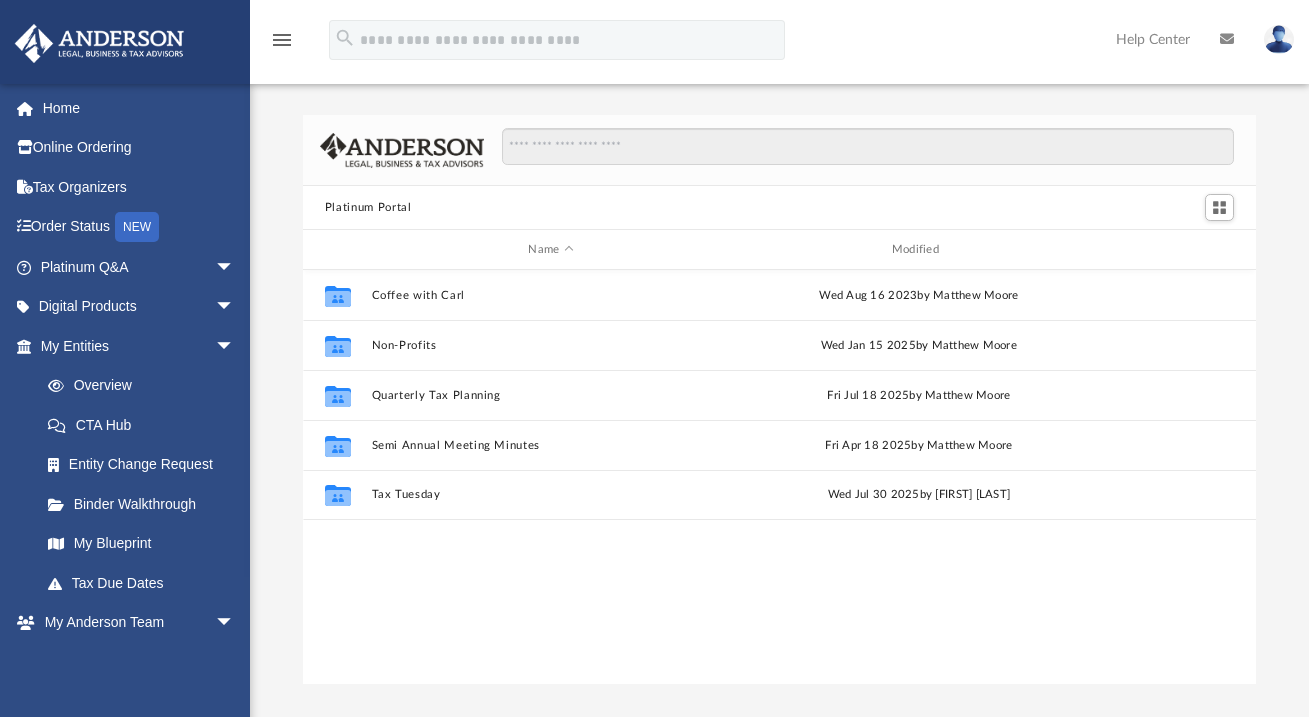 scroll, scrollTop: 16, scrollLeft: 16, axis: both 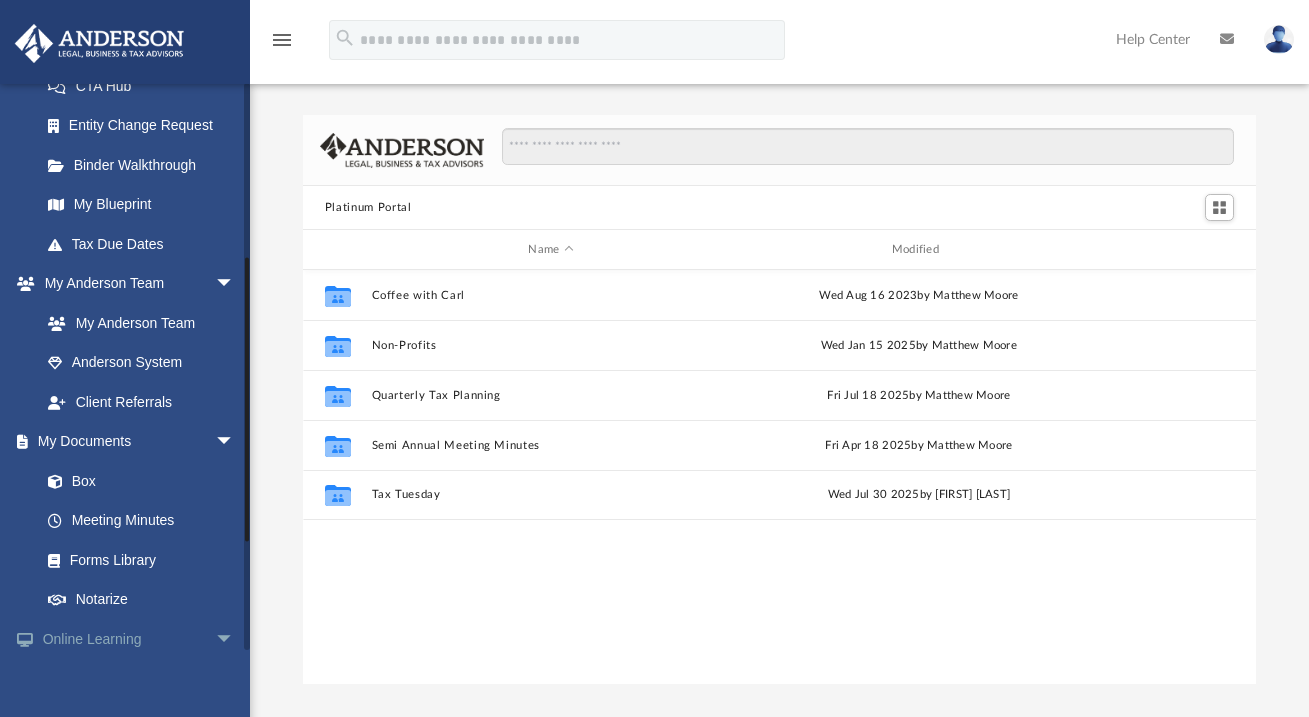 click on "Online Learning arrow_drop_down" at bounding box center [139, 639] 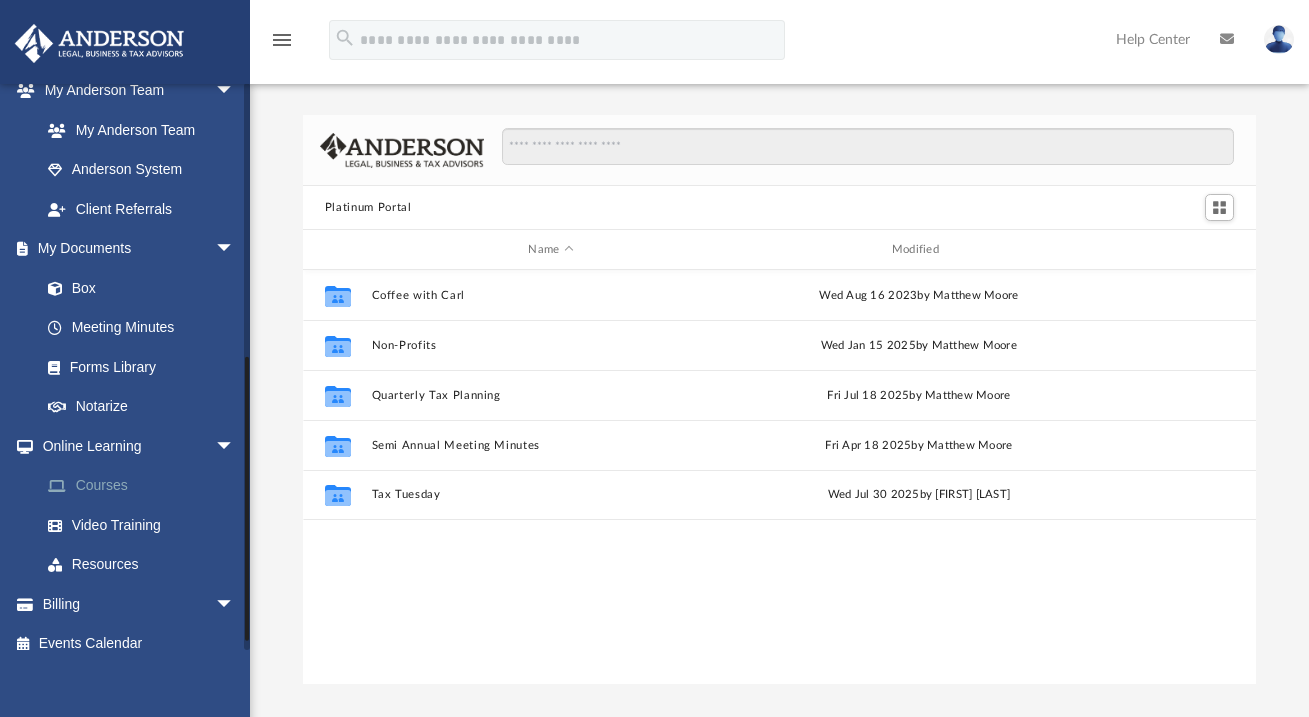 scroll, scrollTop: 550, scrollLeft: 0, axis: vertical 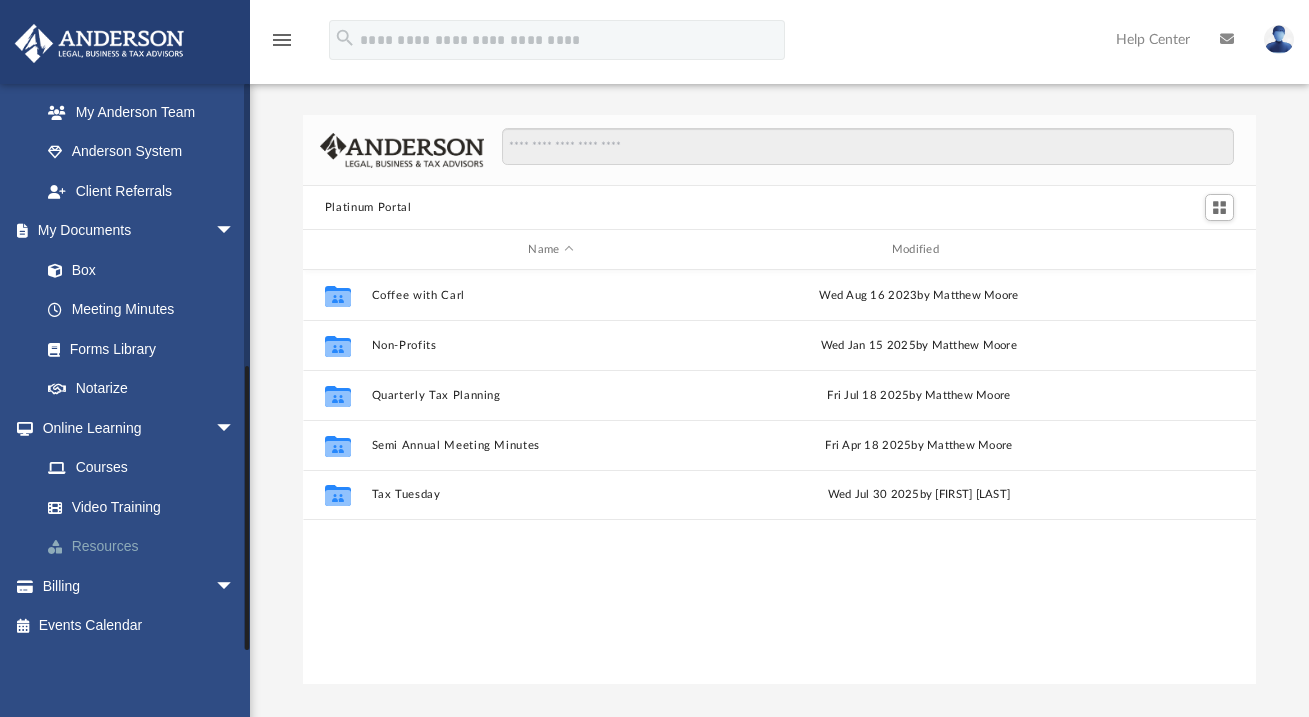 click on "Resources" at bounding box center [146, 547] 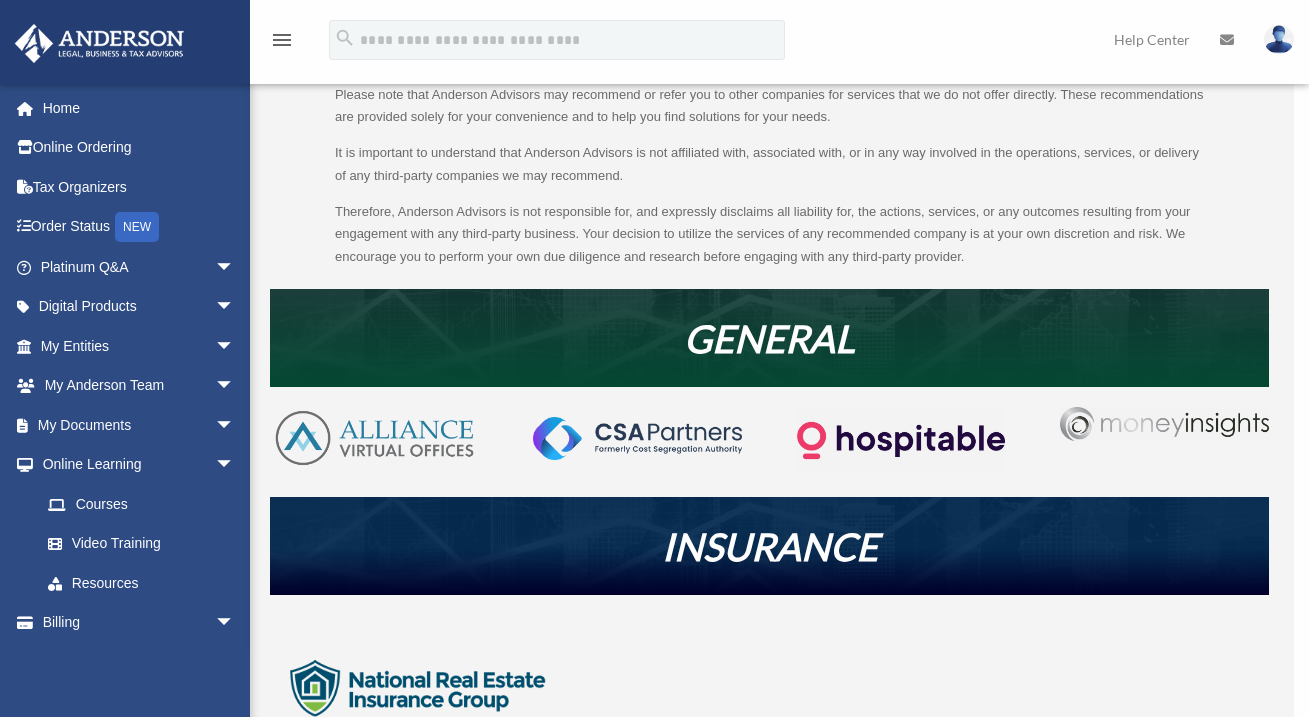 scroll, scrollTop: 166, scrollLeft: 0, axis: vertical 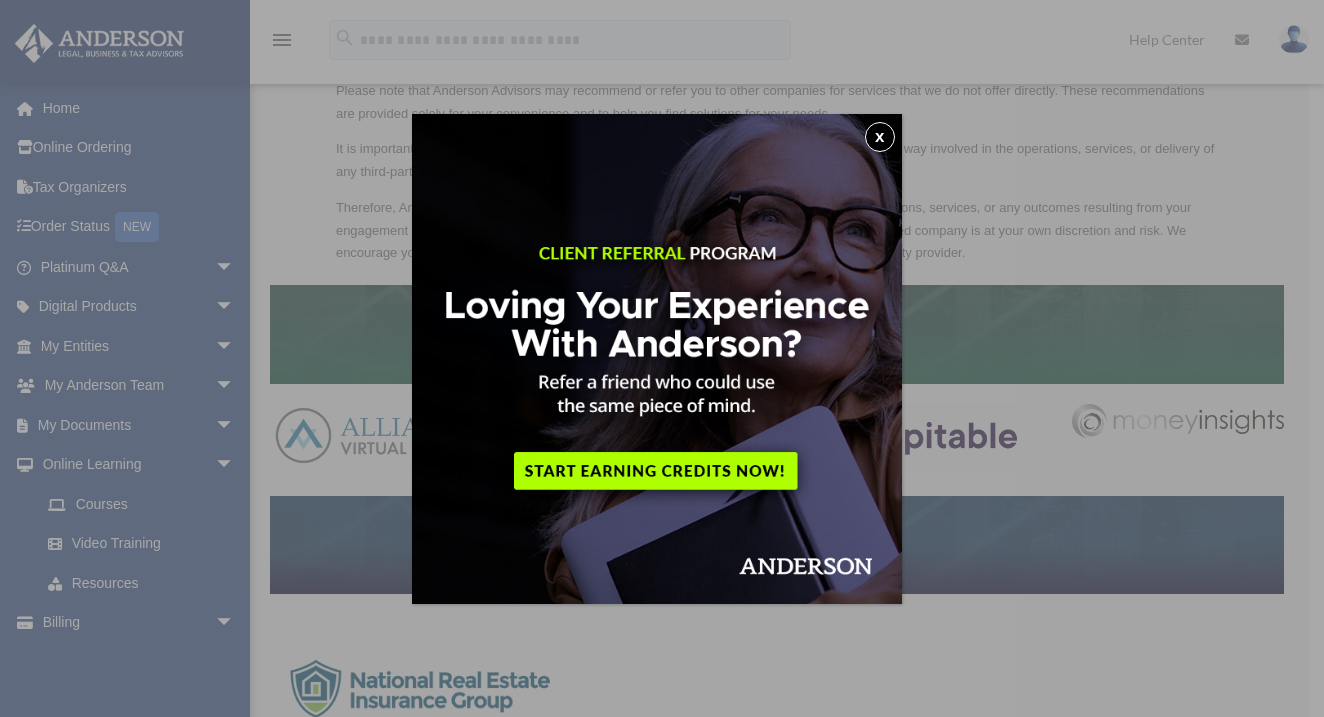 click on "x" at bounding box center [880, 137] 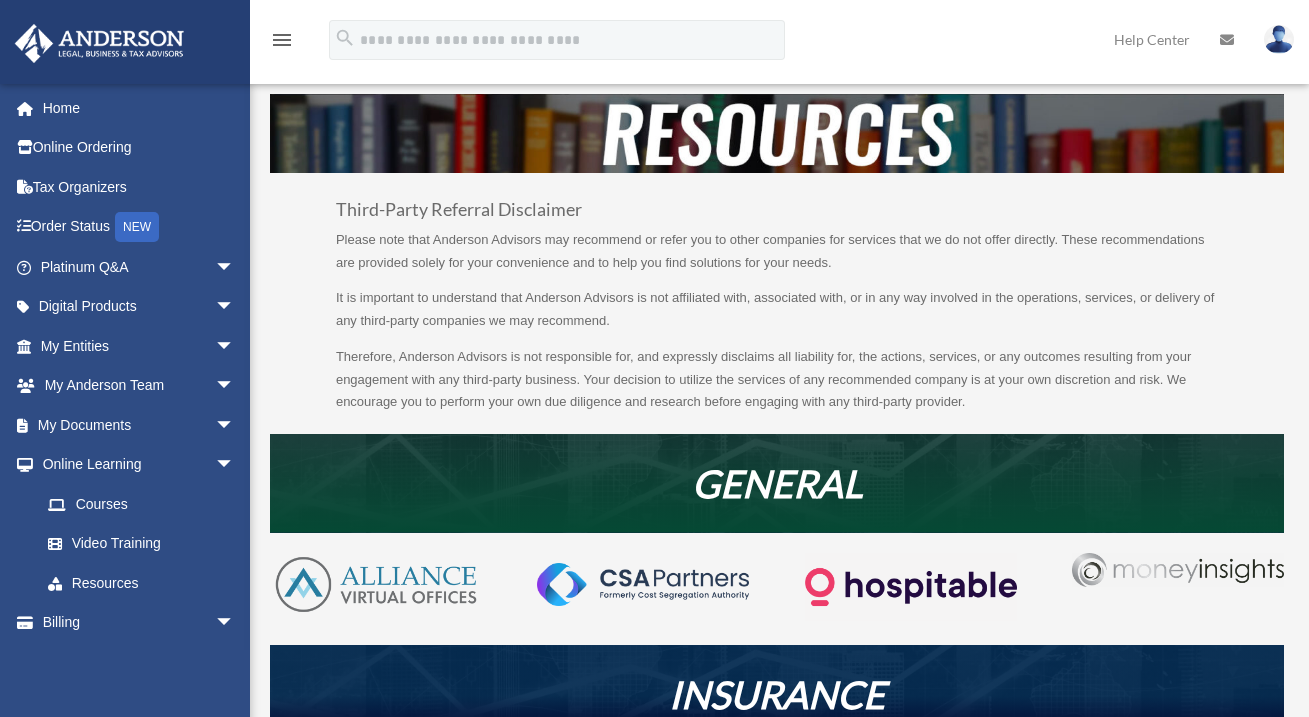scroll, scrollTop: 0, scrollLeft: 0, axis: both 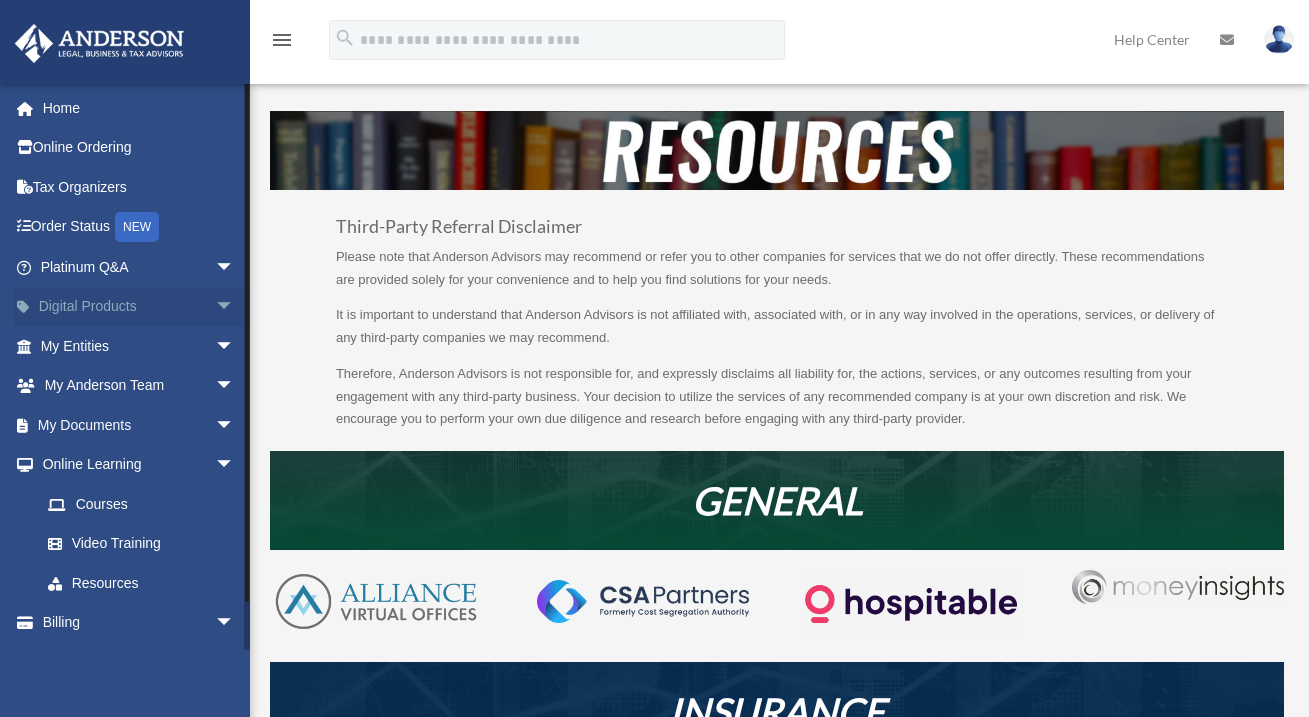 click on "Digital Products arrow_drop_down" at bounding box center (139, 307) 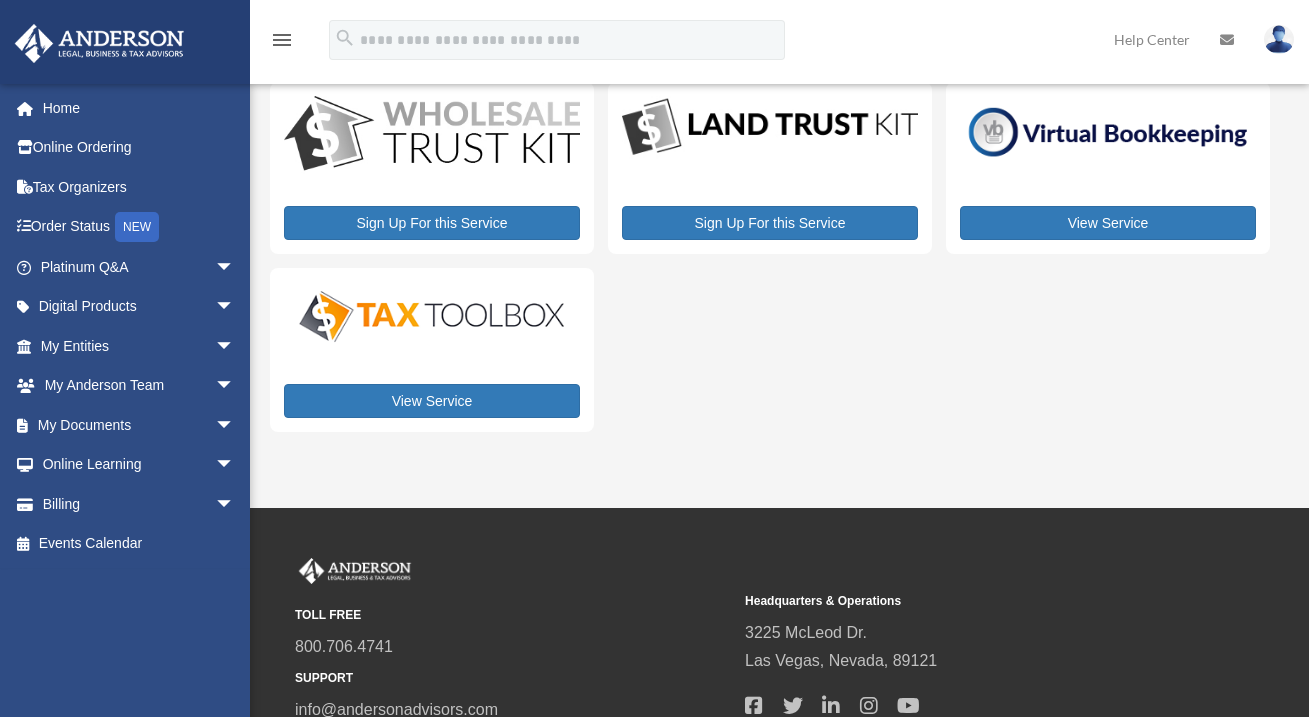 scroll, scrollTop: 0, scrollLeft: 0, axis: both 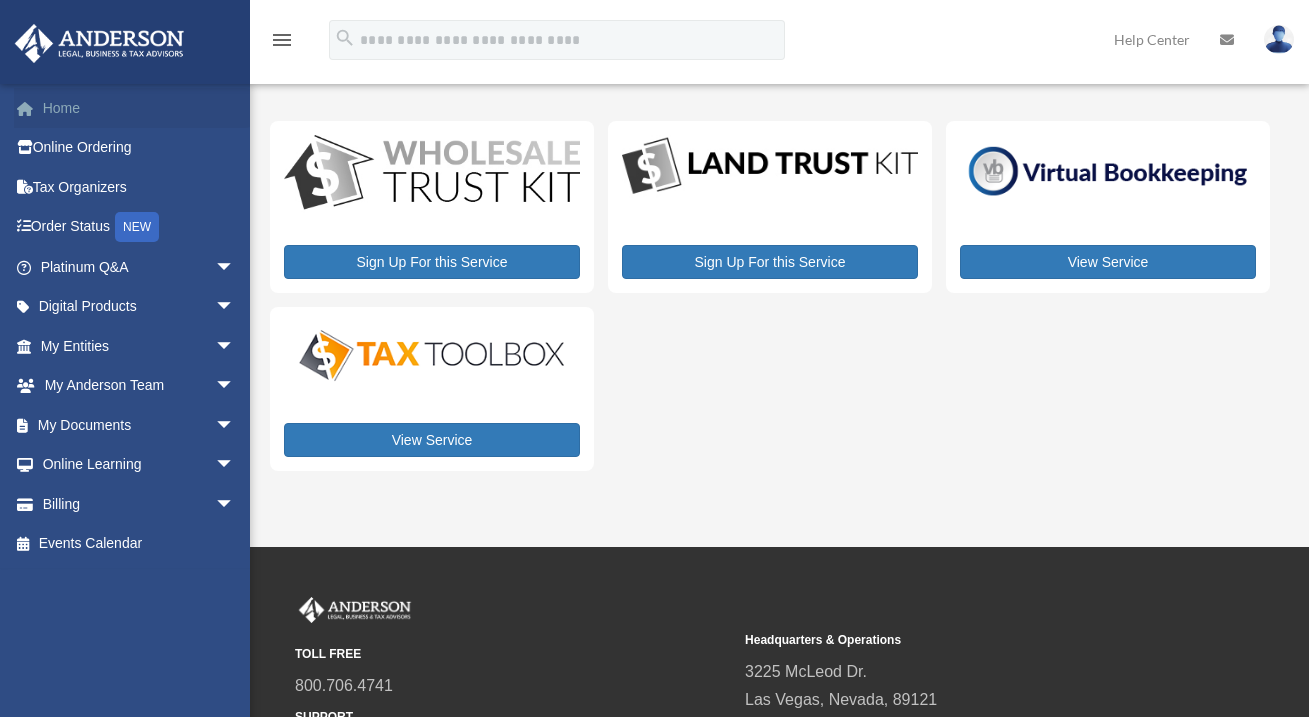 click on "Home" at bounding box center [139, 108] 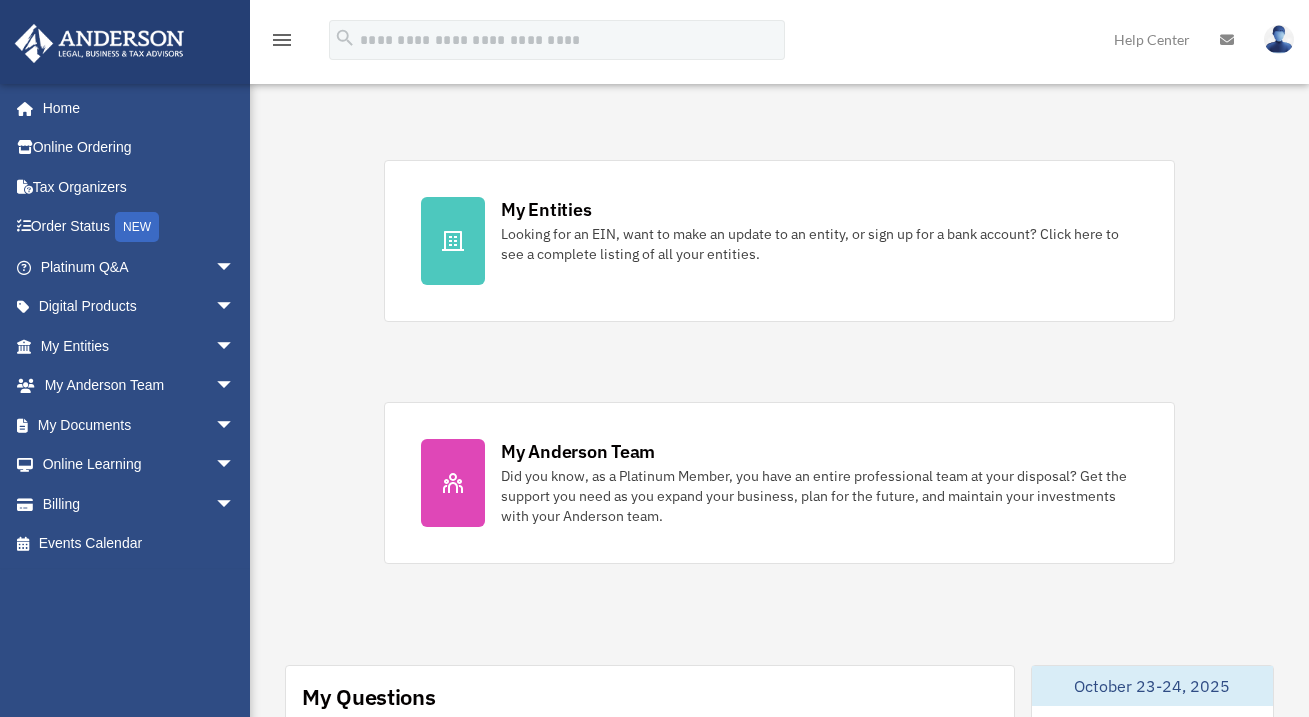 scroll, scrollTop: 598, scrollLeft: 0, axis: vertical 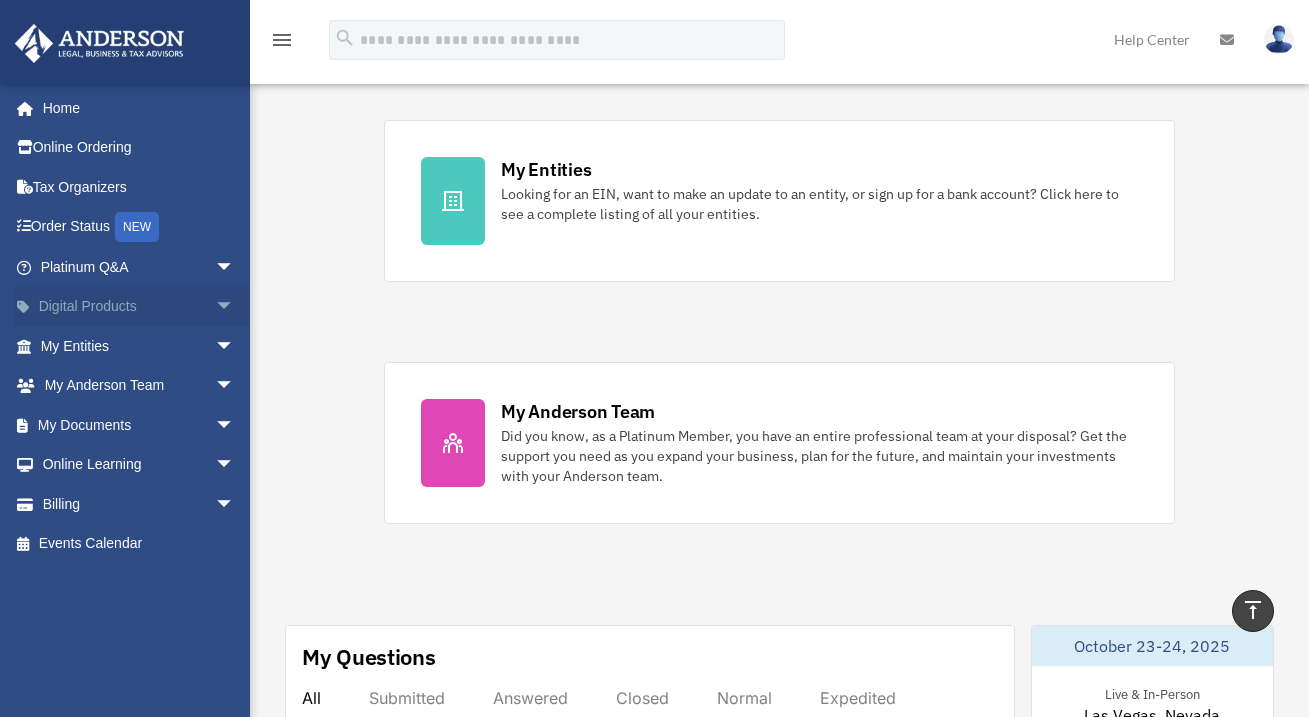 click on "Digital Products arrow_drop_down" at bounding box center (139, 307) 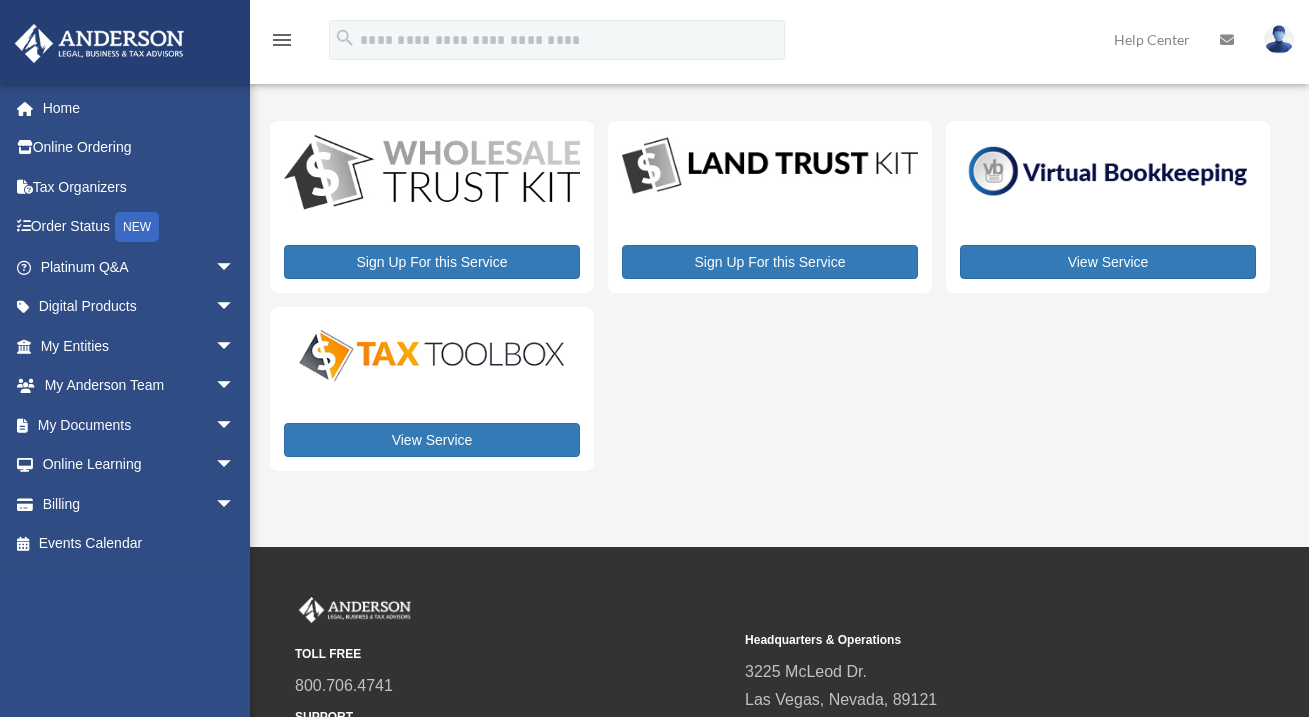 scroll, scrollTop: 0, scrollLeft: 0, axis: both 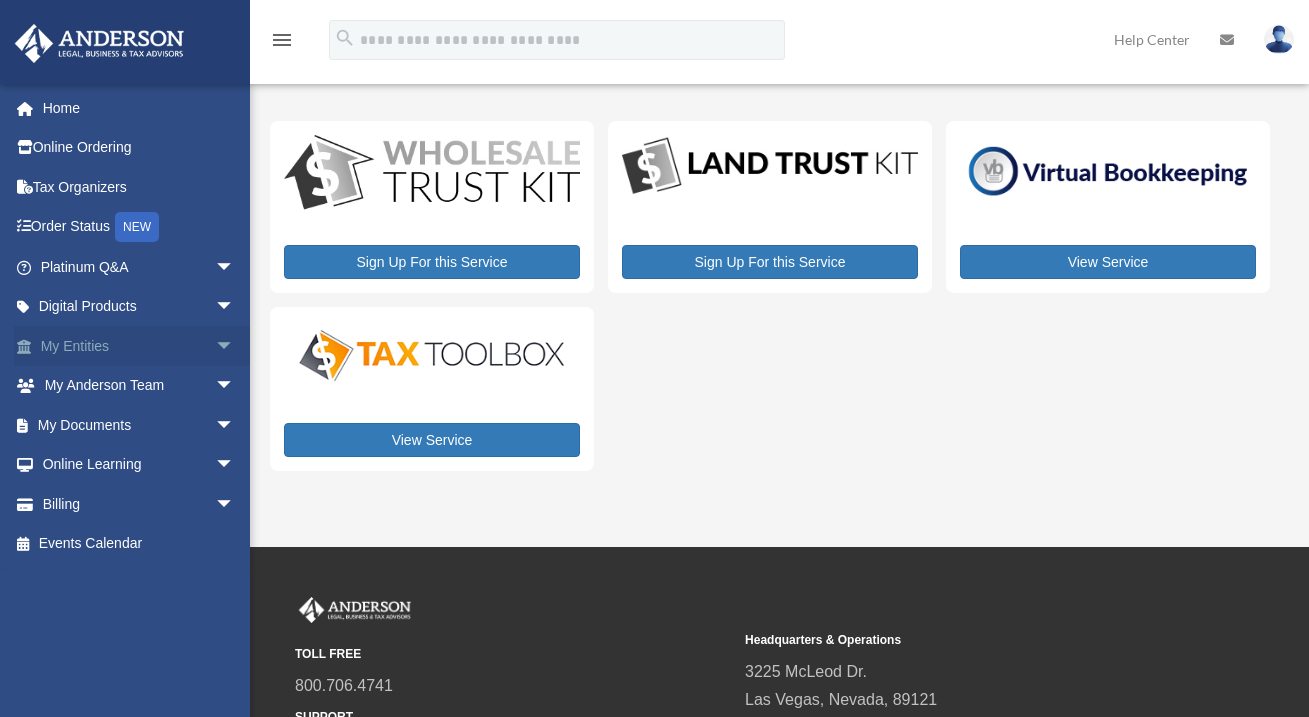 click on "My Entities arrow_drop_down" at bounding box center (139, 346) 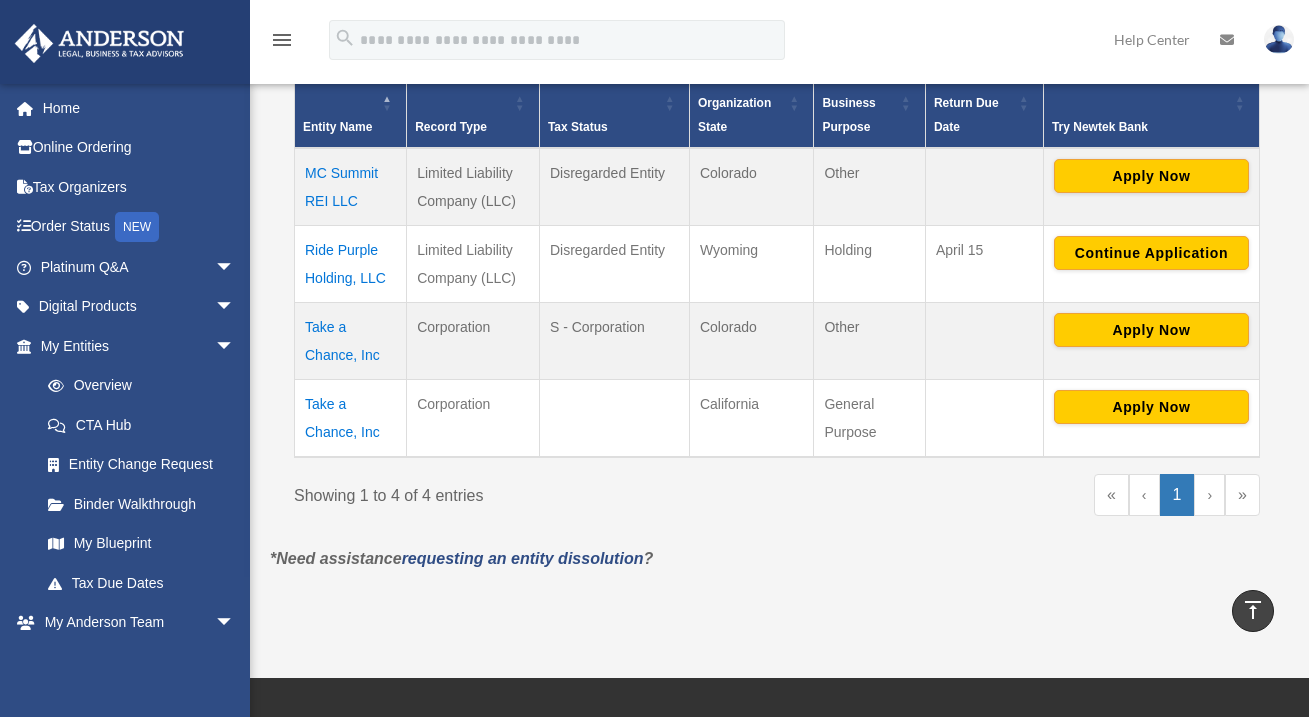 scroll, scrollTop: 437, scrollLeft: 0, axis: vertical 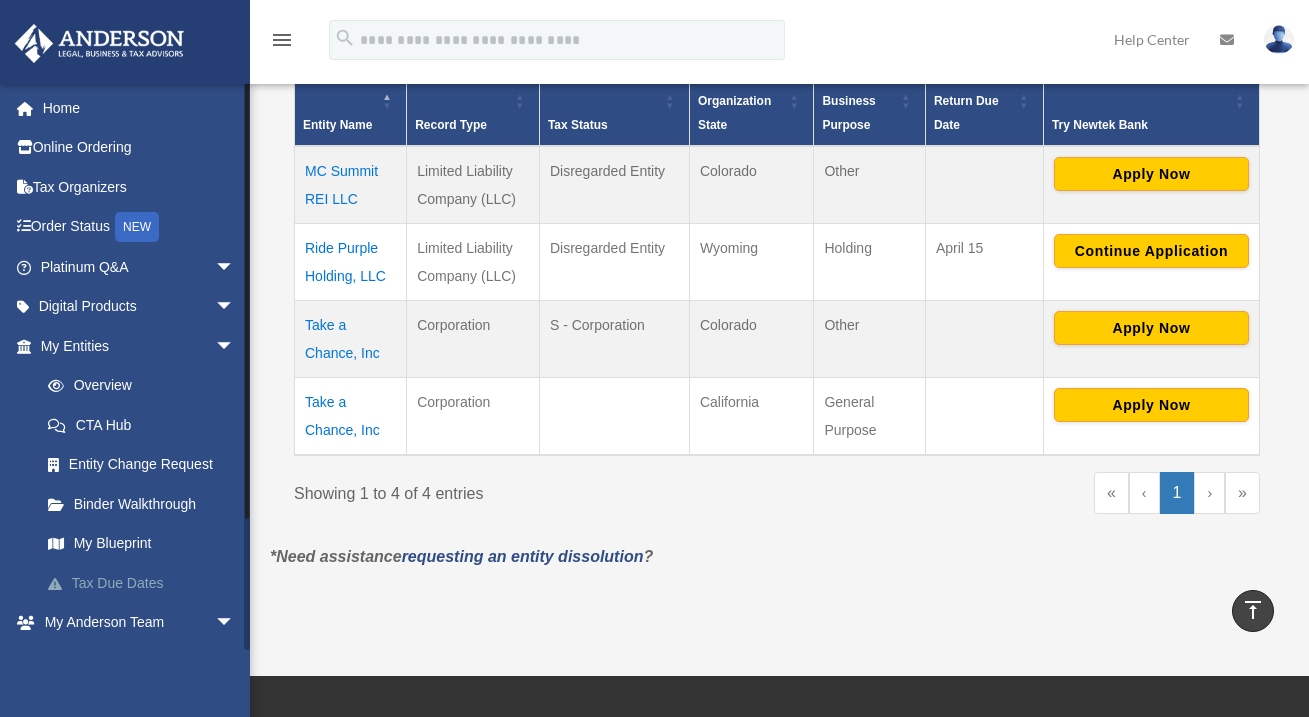 click on "Tax Due Dates" at bounding box center (146, 583) 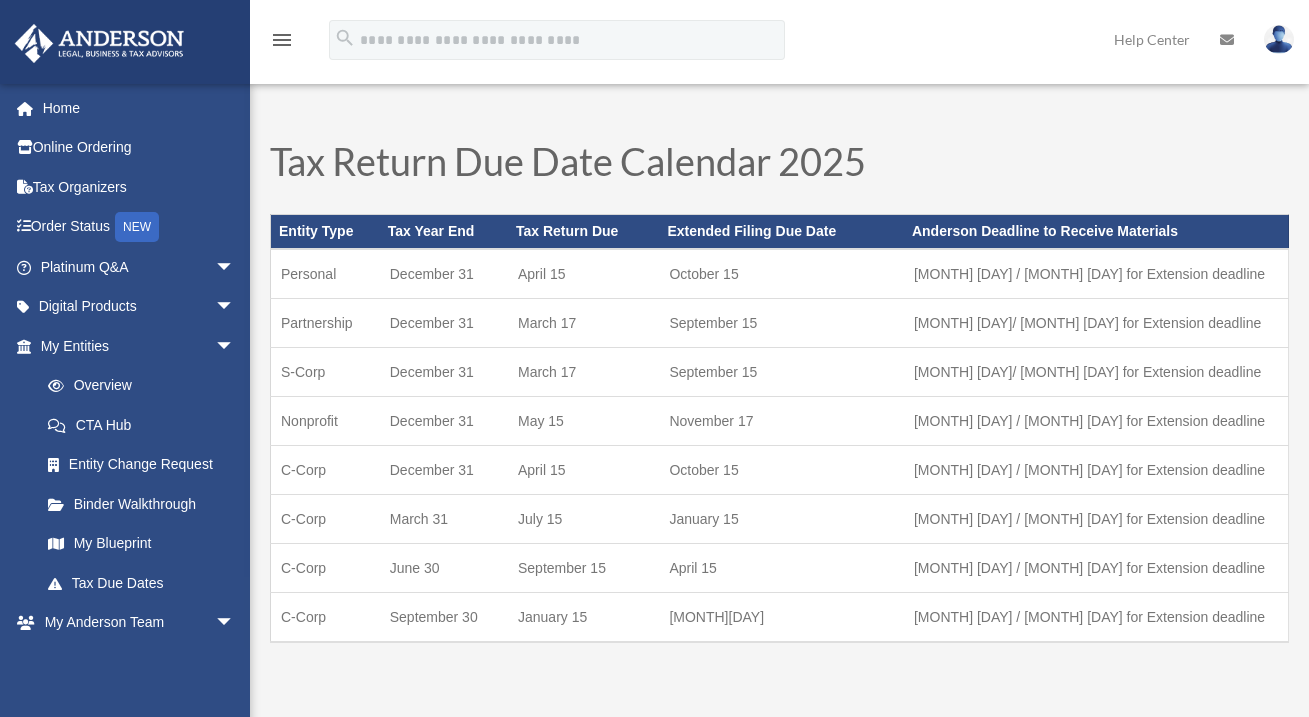 scroll, scrollTop: 0, scrollLeft: 0, axis: both 